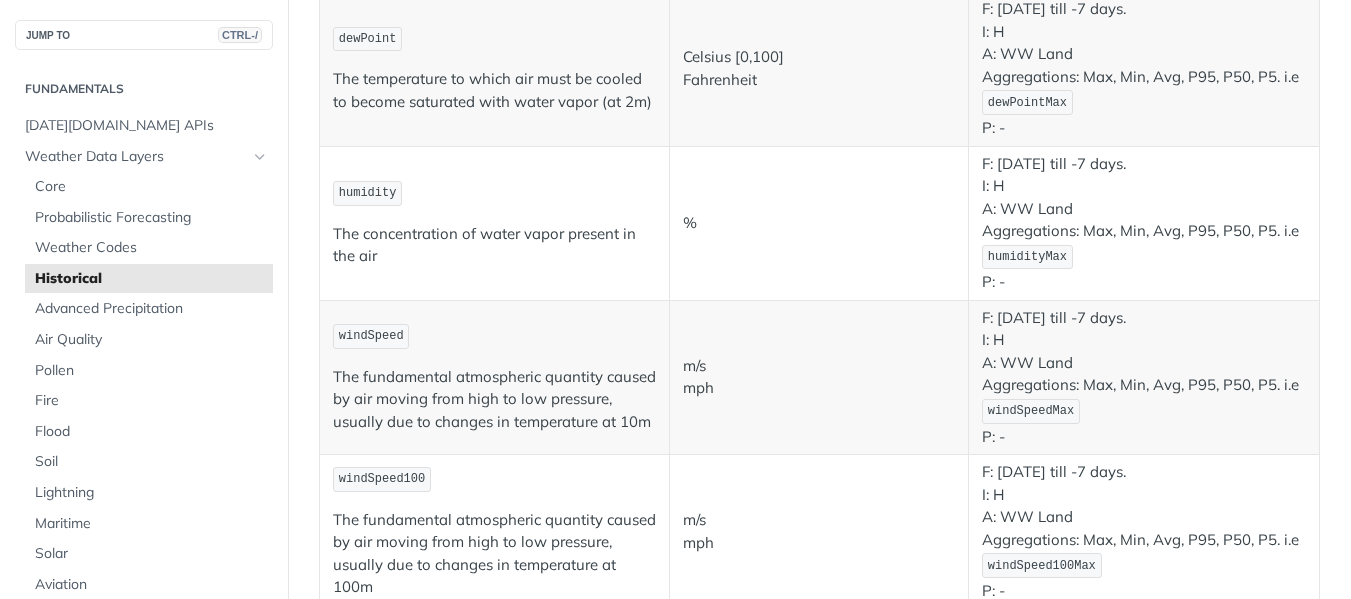 scroll, scrollTop: 0, scrollLeft: 0, axis: both 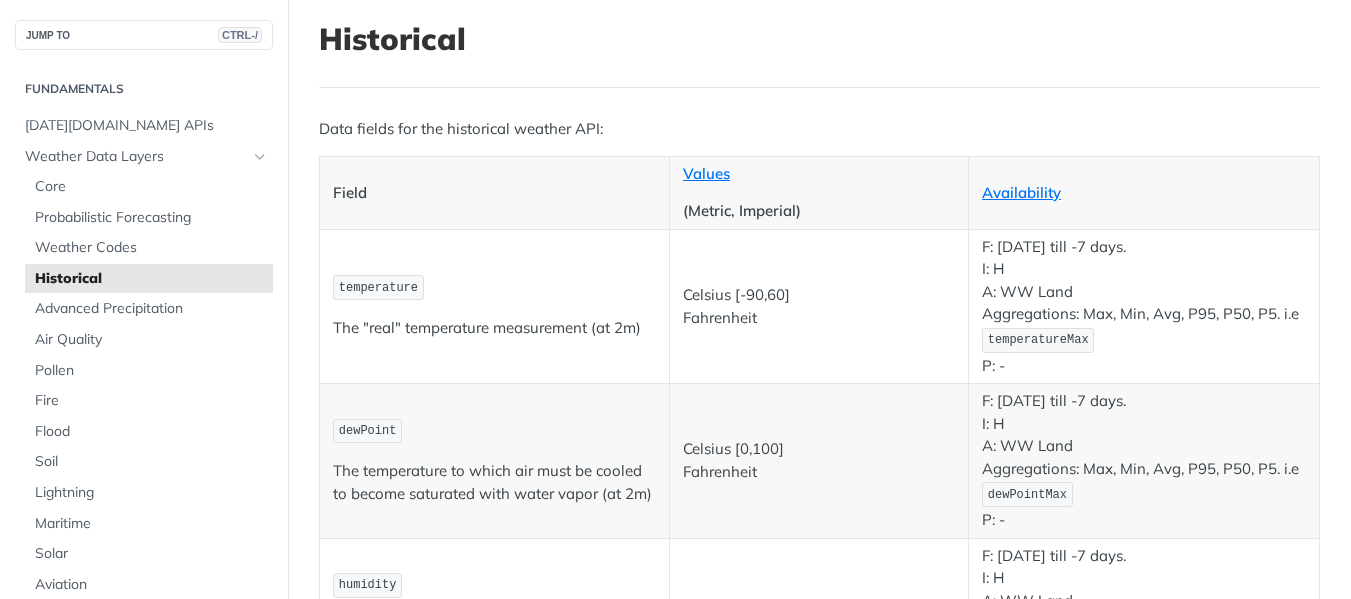 click on "Celsius [-90,60]
Fahrenheit" at bounding box center (819, 306) 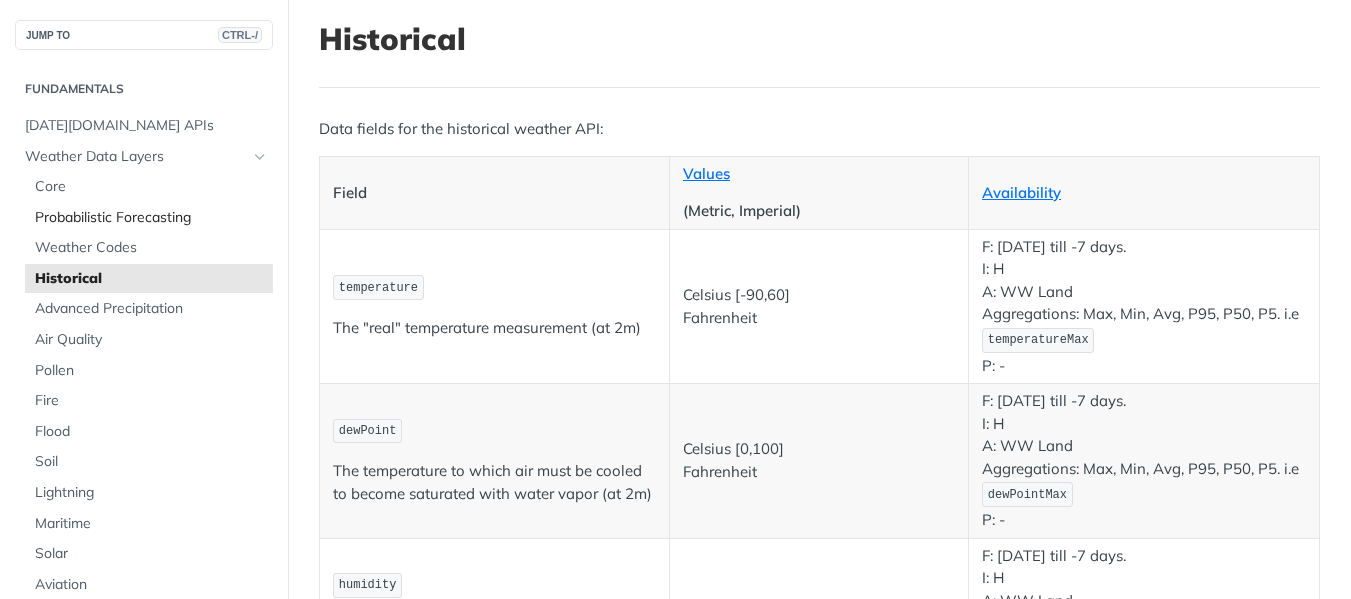 click on "Probabilistic Forecasting" at bounding box center (151, 218) 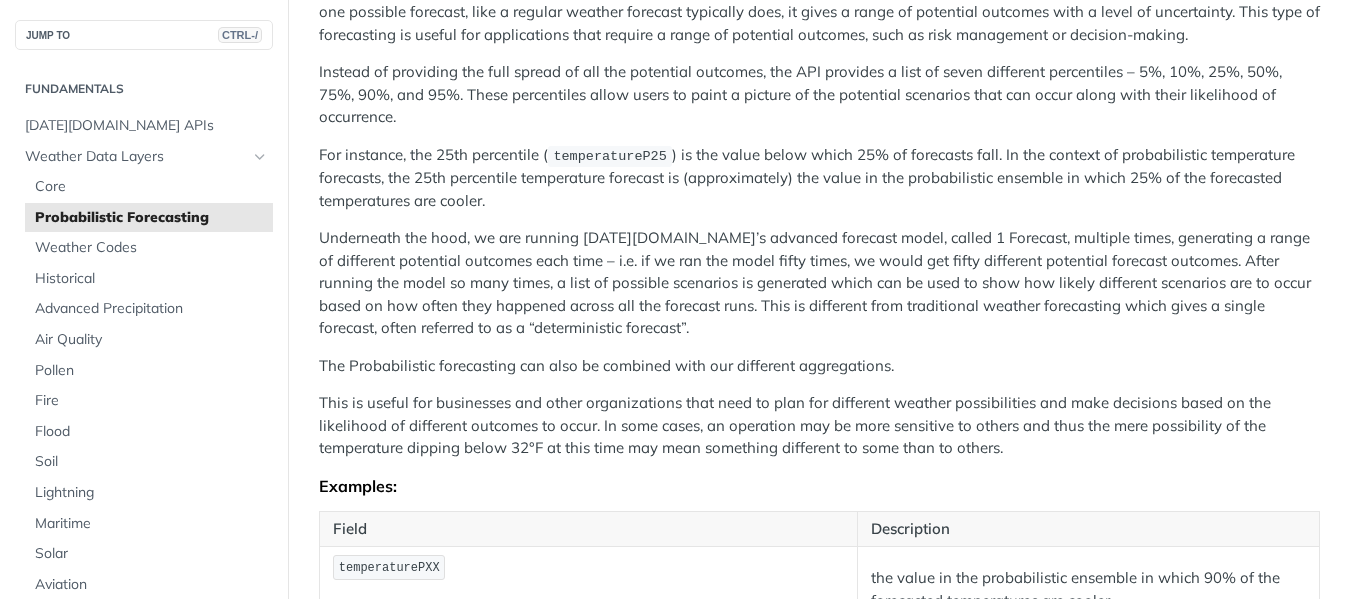 scroll, scrollTop: 258, scrollLeft: 0, axis: vertical 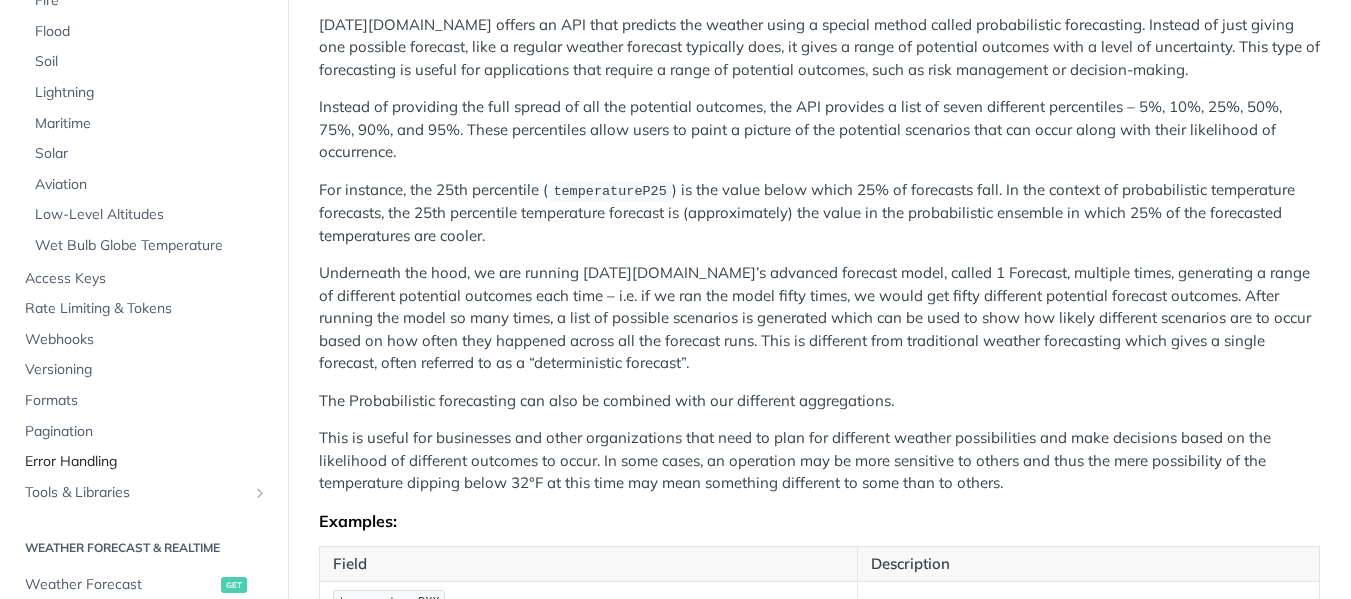 click on "Error Handling" at bounding box center [146, 462] 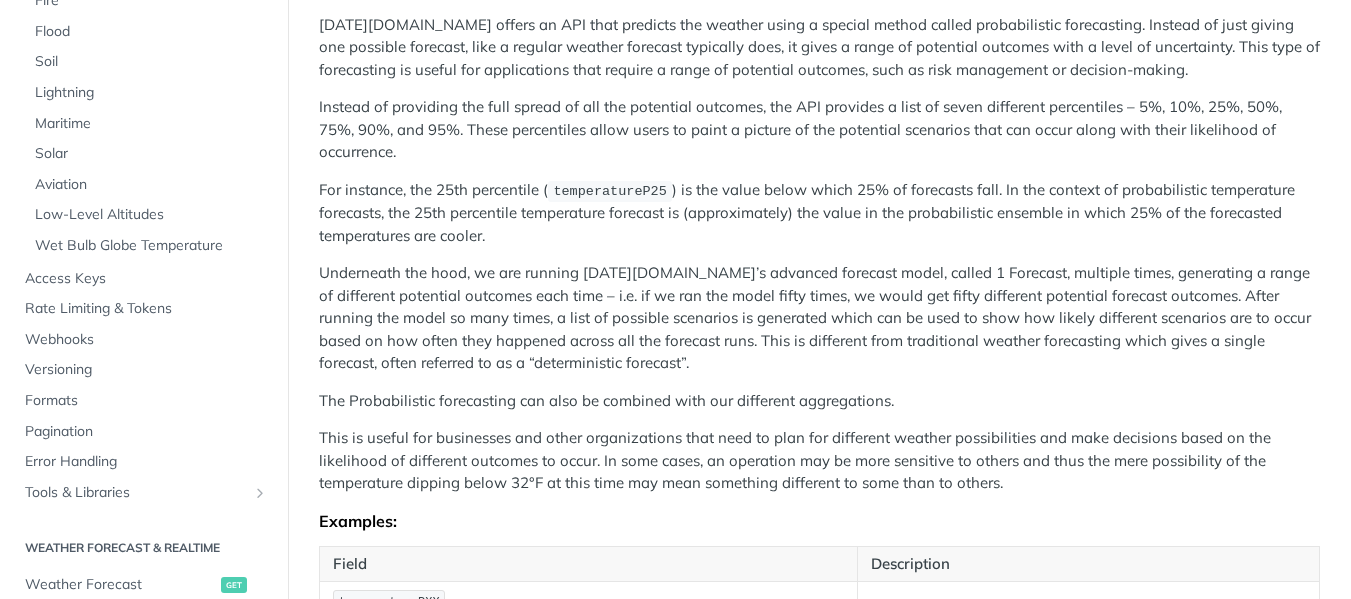 scroll, scrollTop: 0, scrollLeft: 0, axis: both 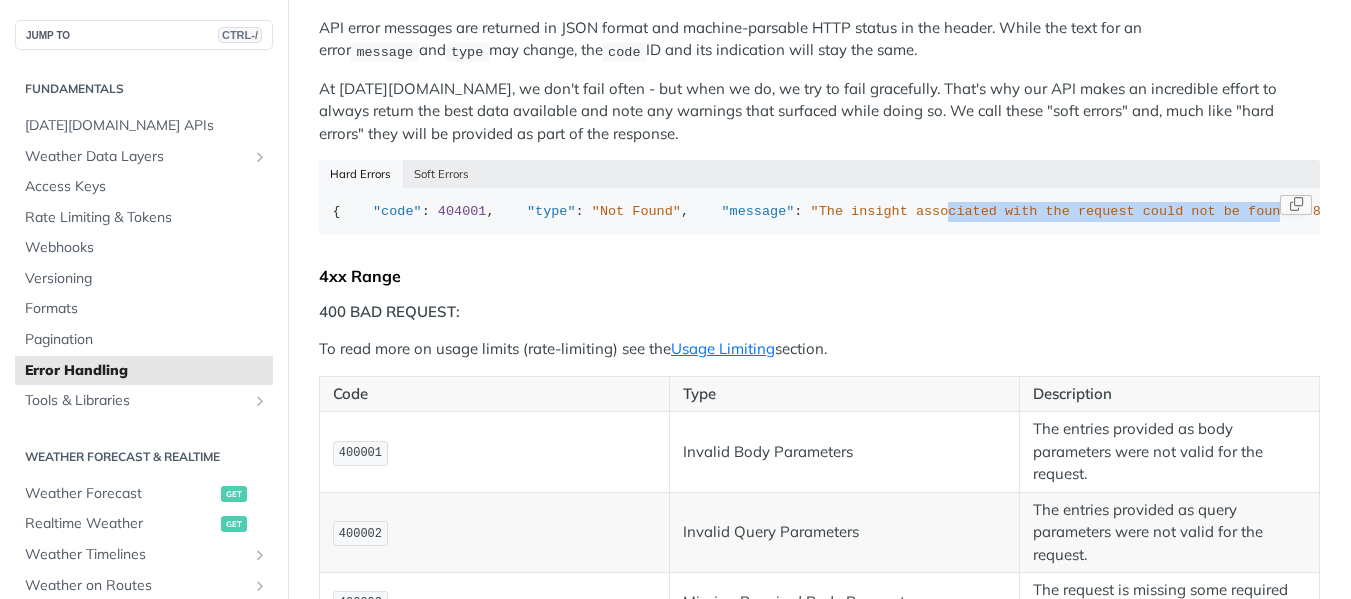 drag, startPoint x: 573, startPoint y: 267, endPoint x: 876, endPoint y: 272, distance: 303.04126 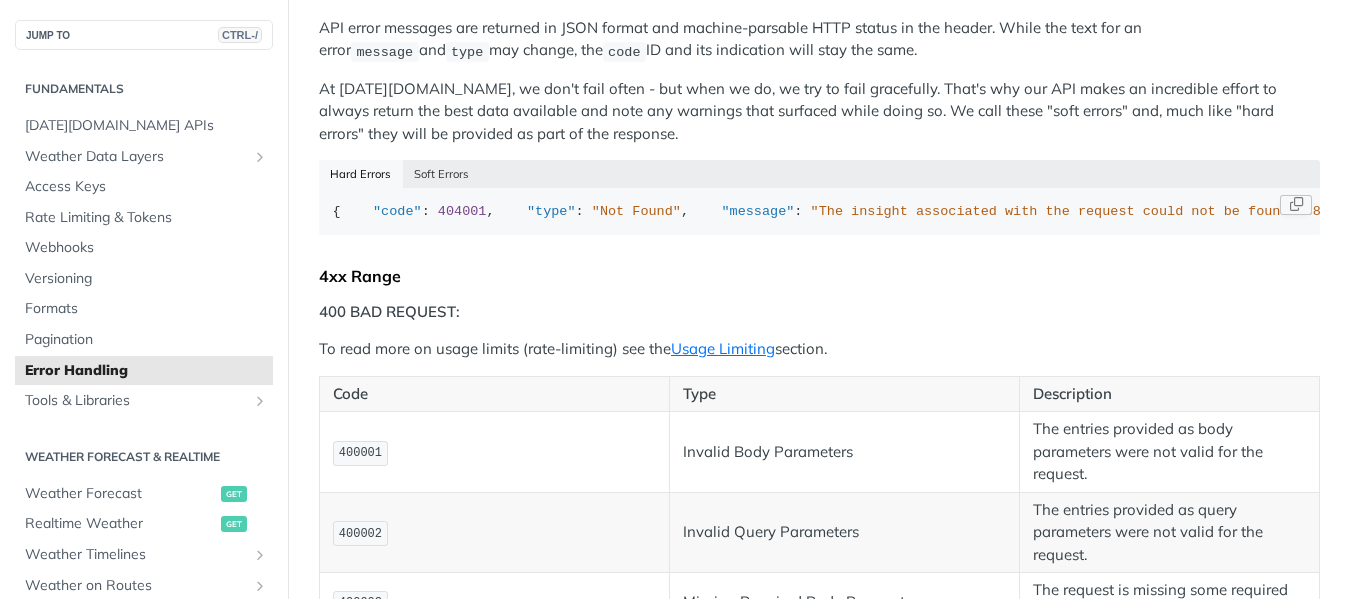 click on "{
"code" :   404001 ,
"type" :   "Not Found" ,
"message" :   "The insight associated with the request could not be found: 38f689d83c264eb0b084ba095f2ea332."
}" at bounding box center [819, 211] 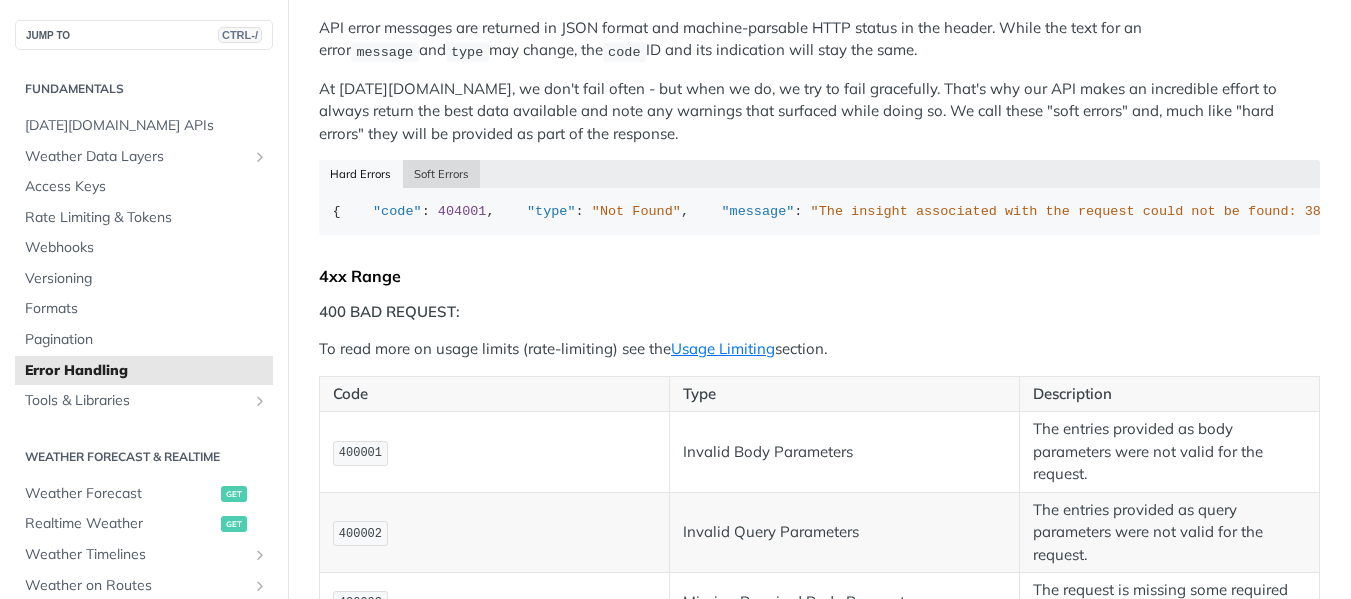 click on "Soft Errors" at bounding box center [442, 174] 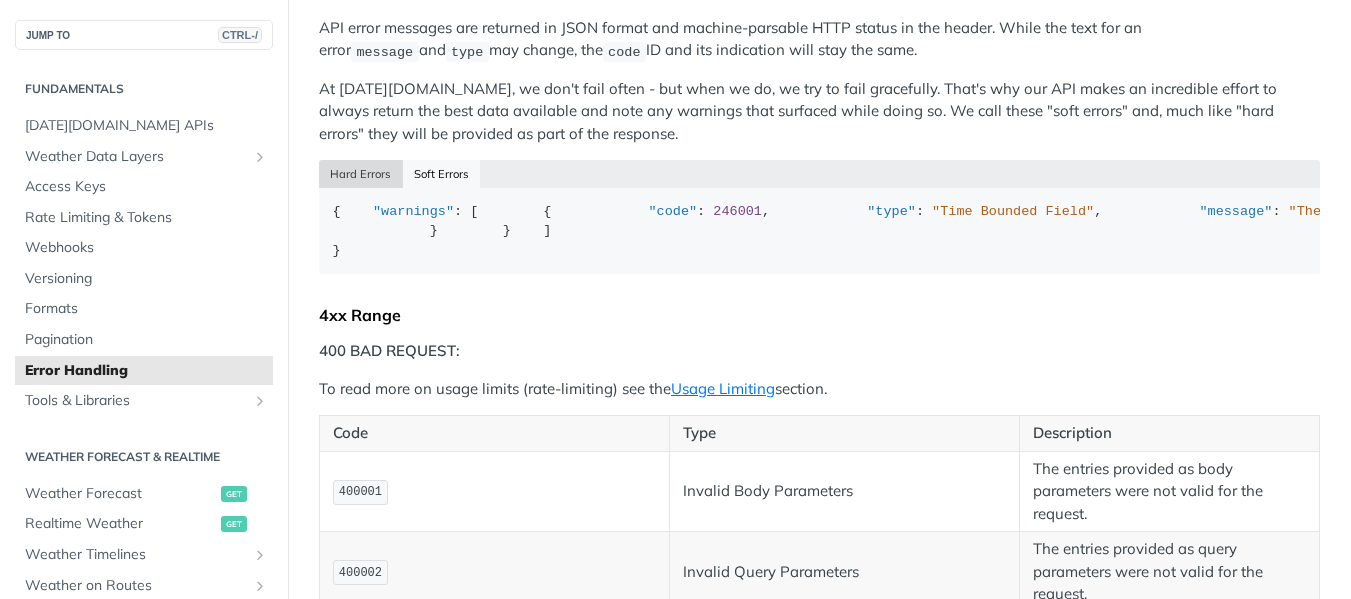 click on "Hard Errors" at bounding box center (361, 174) 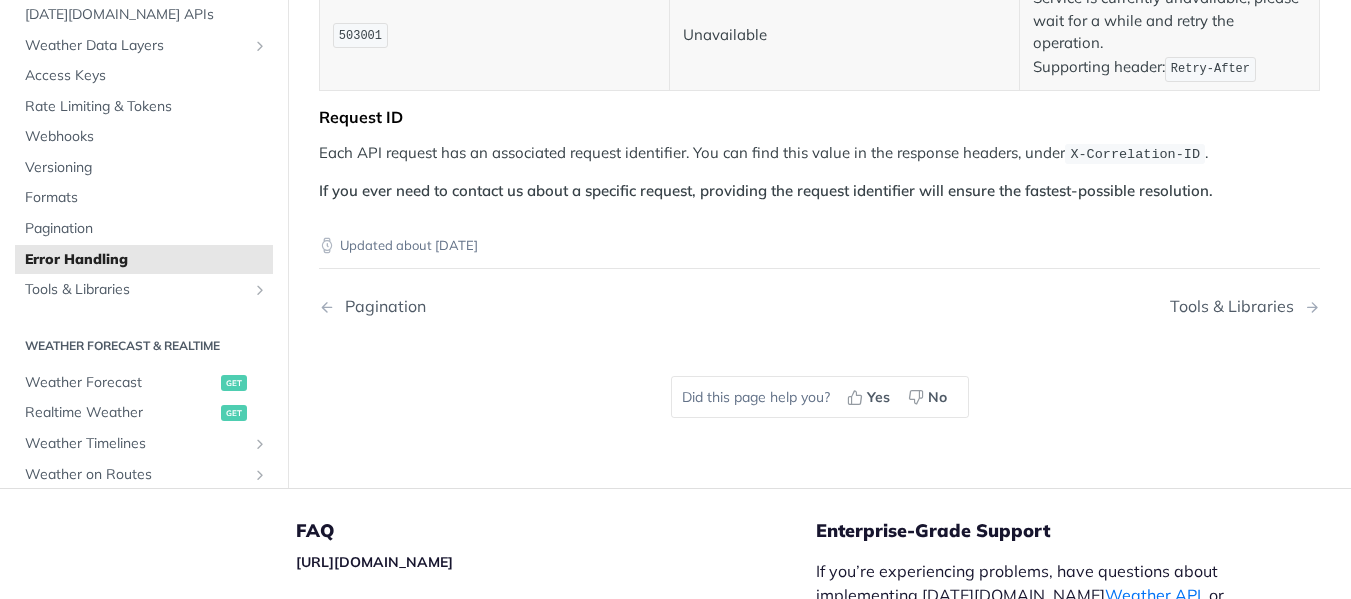 scroll, scrollTop: 2000, scrollLeft: 0, axis: vertical 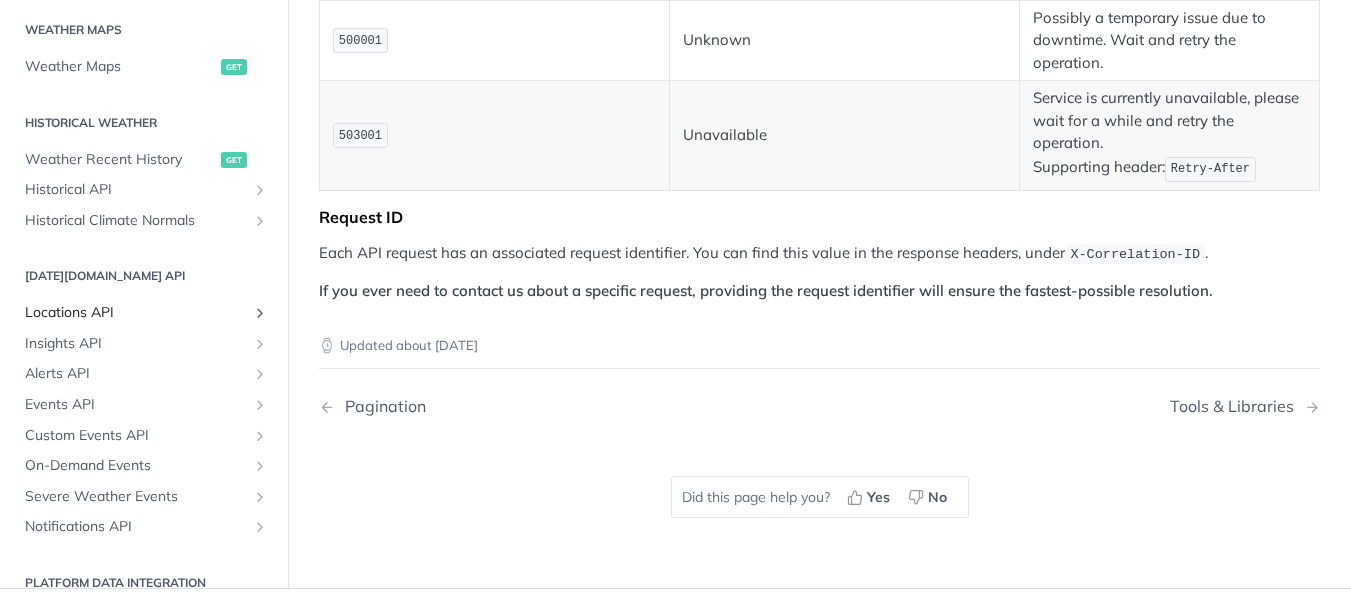 click on "Locations API" at bounding box center [136, 313] 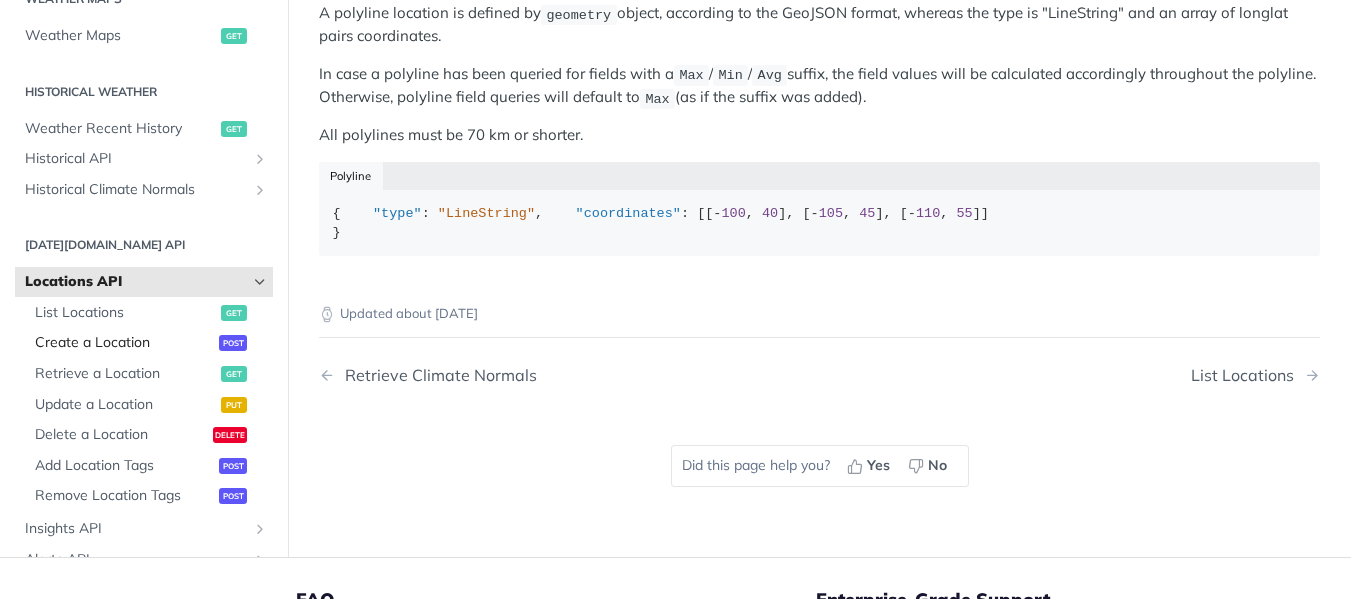 scroll, scrollTop: 1000, scrollLeft: 0, axis: vertical 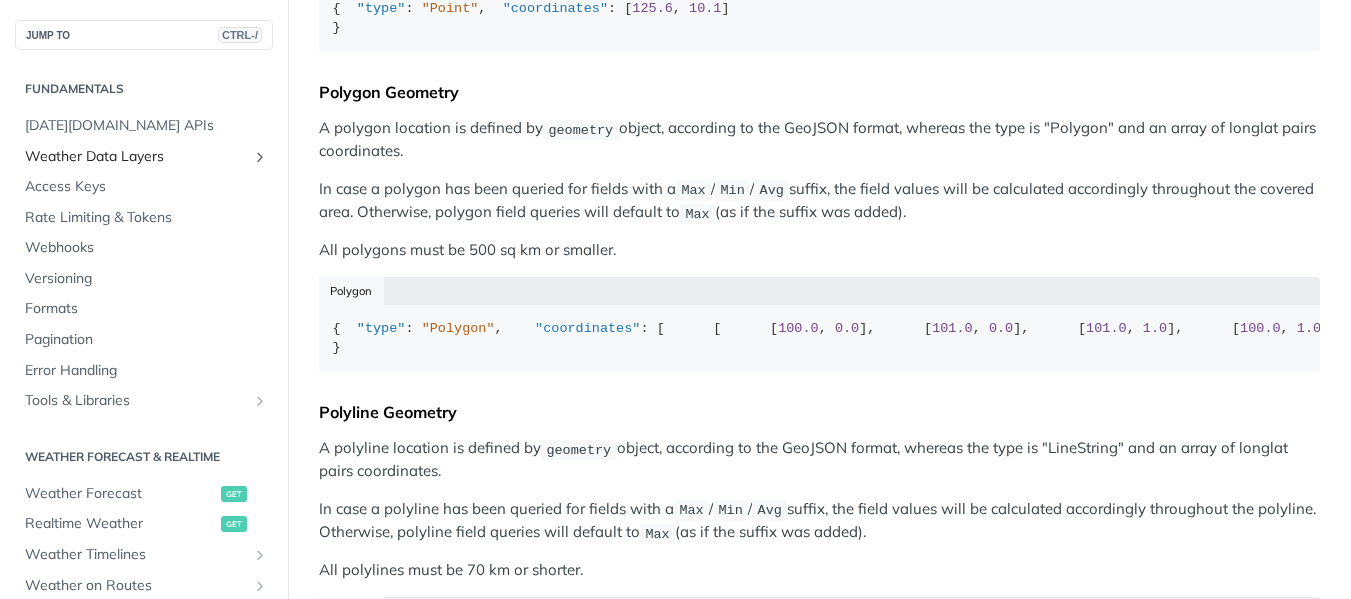 click on "Weather Data Layers" at bounding box center (136, 157) 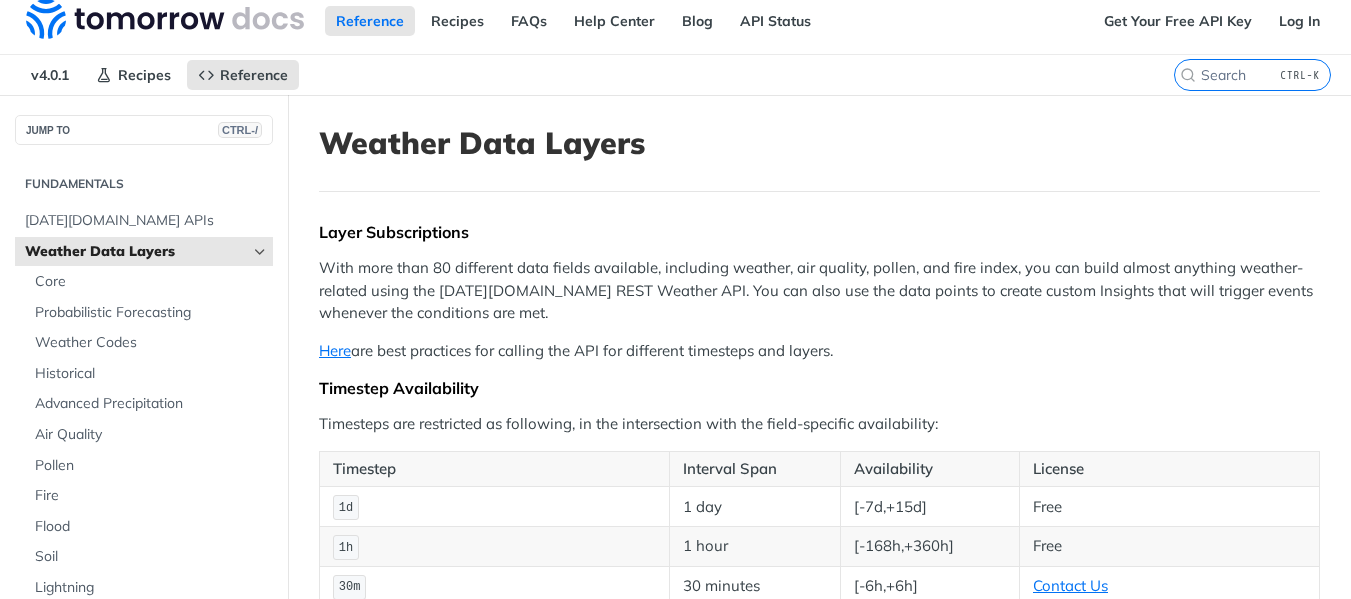 scroll, scrollTop: 0, scrollLeft: 0, axis: both 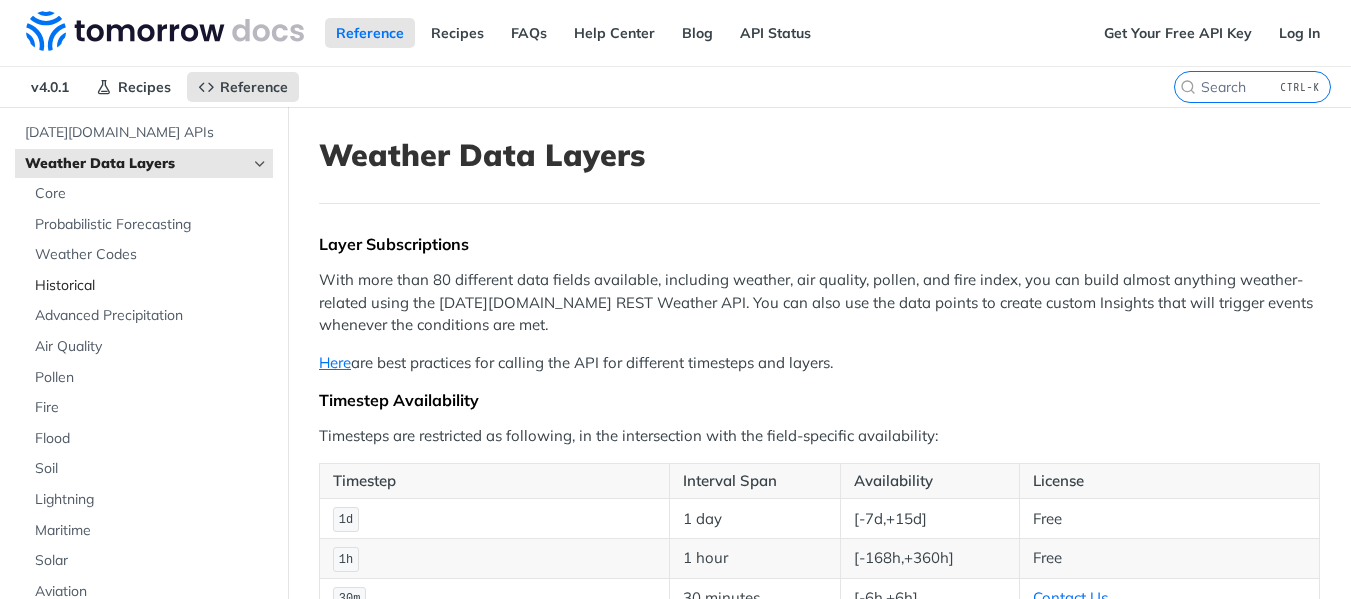 click on "Historical" at bounding box center [151, 286] 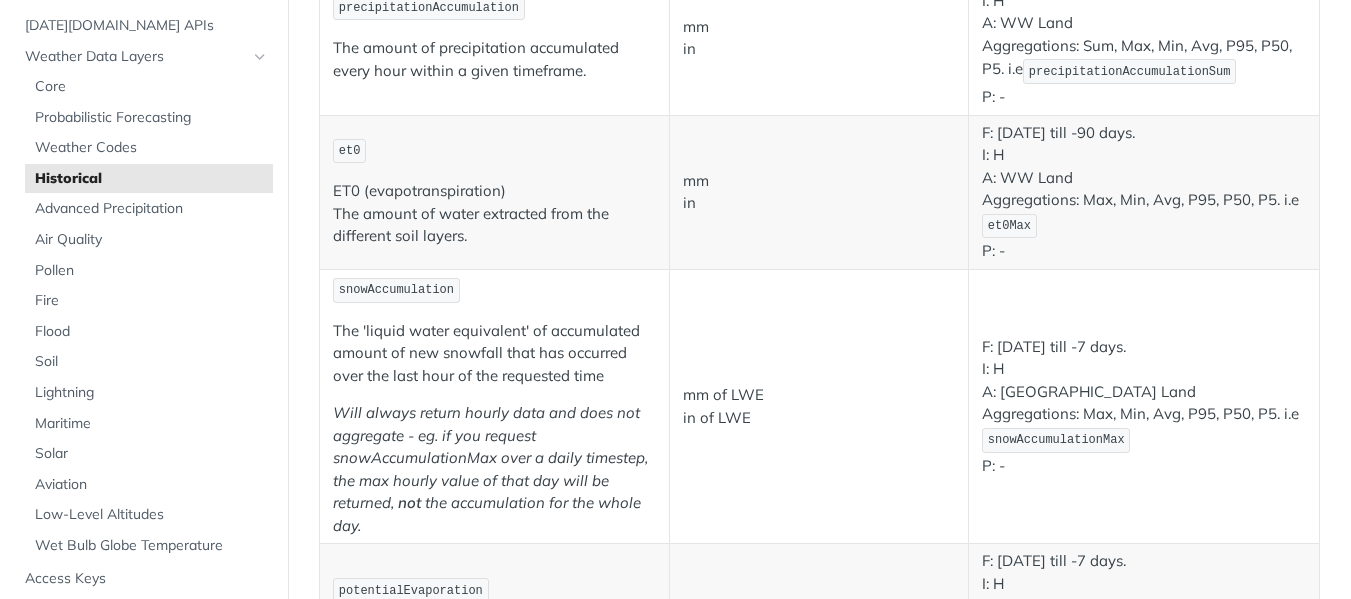 scroll, scrollTop: 1926, scrollLeft: 0, axis: vertical 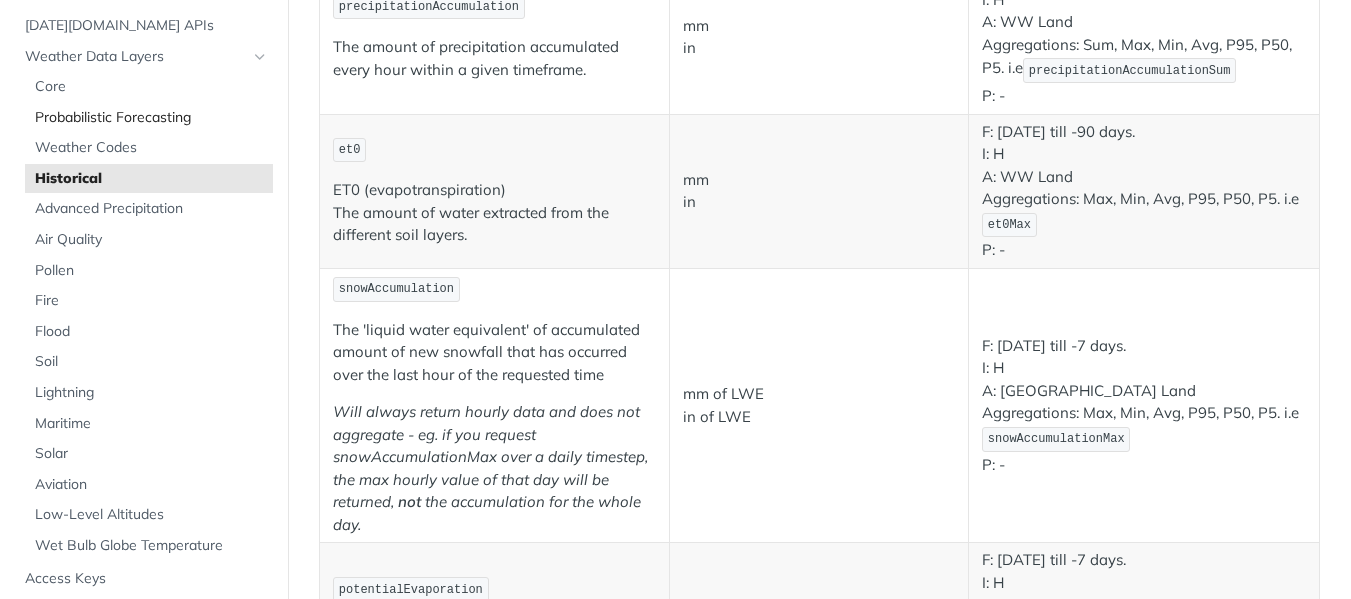 click on "Probabilistic Forecasting" at bounding box center (151, 118) 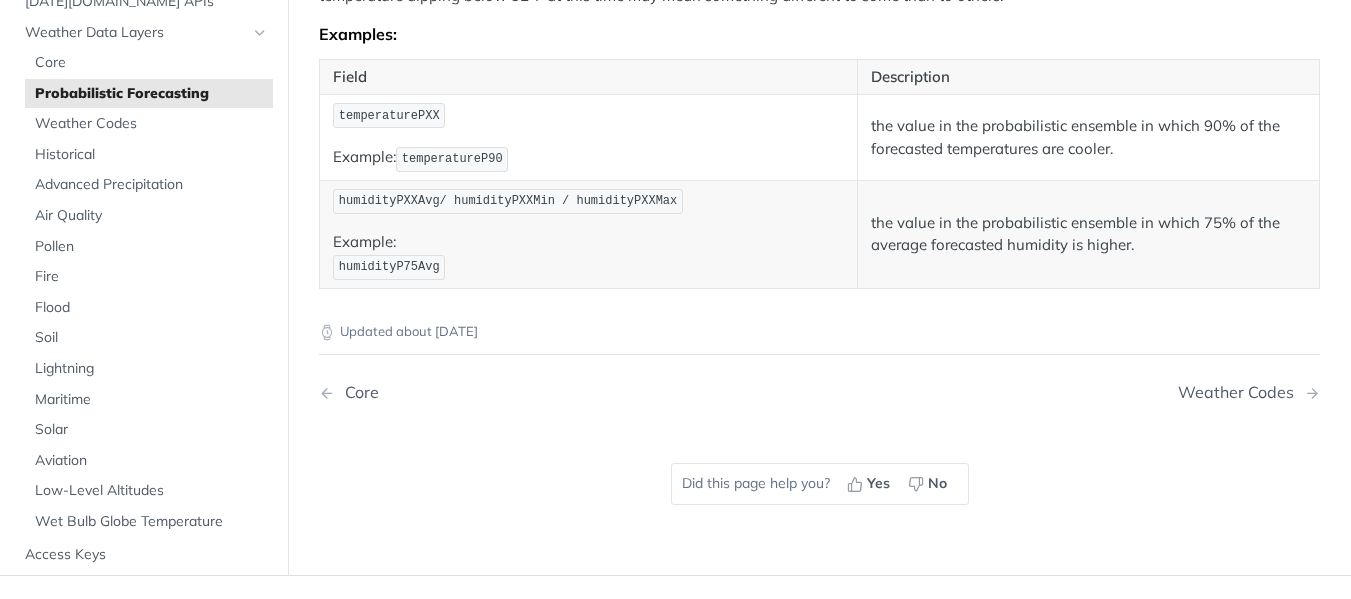 scroll, scrollTop: 746, scrollLeft: 0, axis: vertical 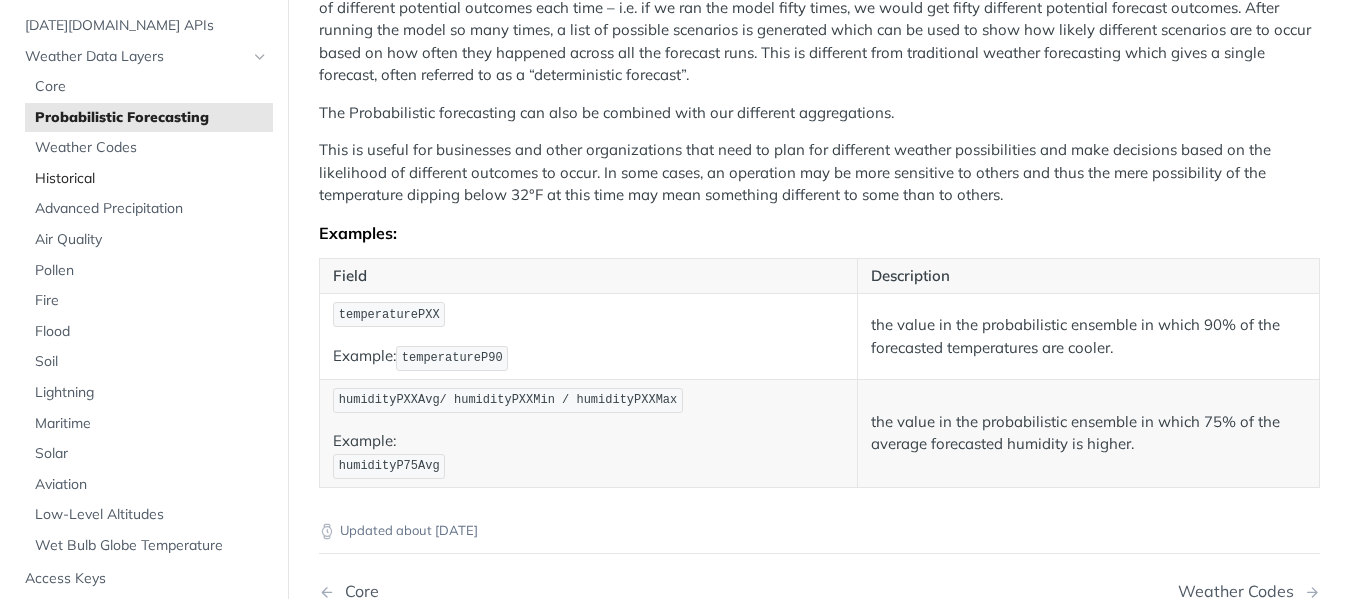 click on "Historical" at bounding box center [151, 179] 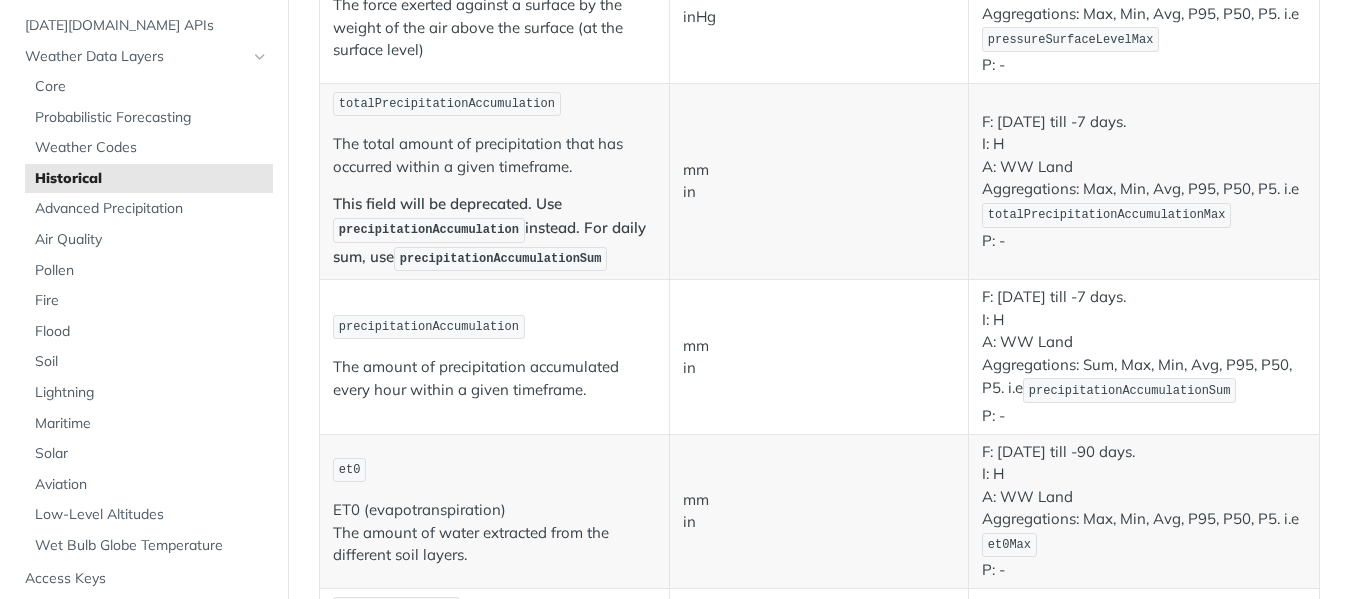 scroll, scrollTop: 1700, scrollLeft: 0, axis: vertical 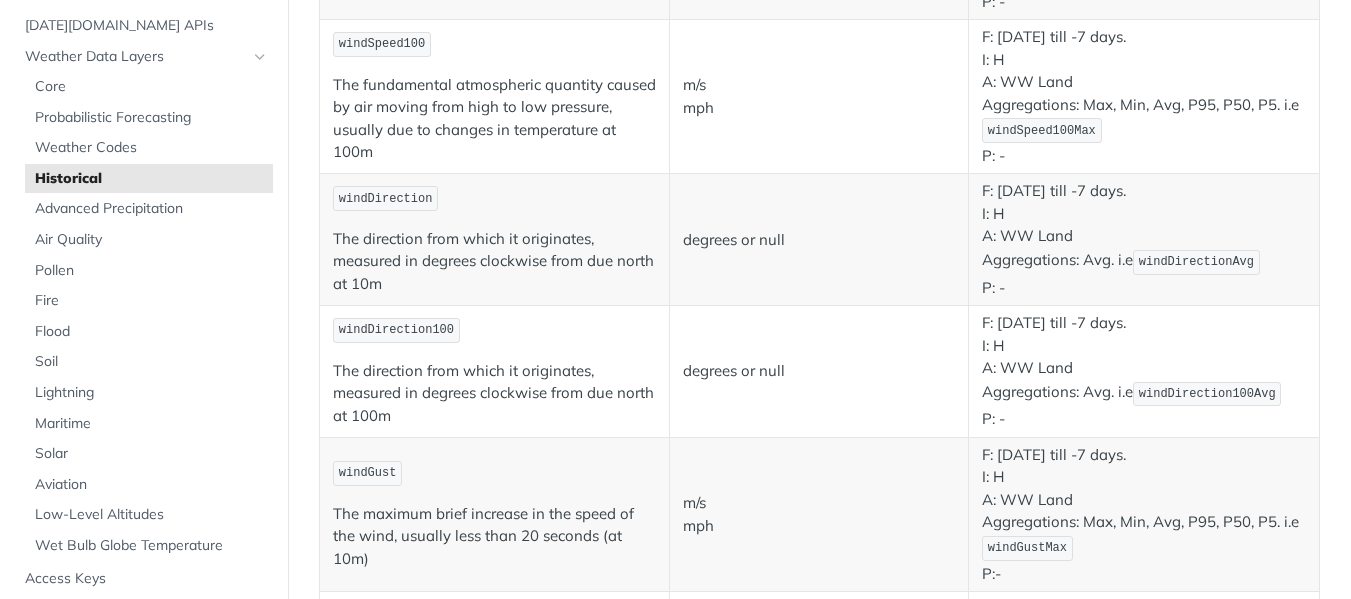 click on "windDirection100" at bounding box center (396, 330) 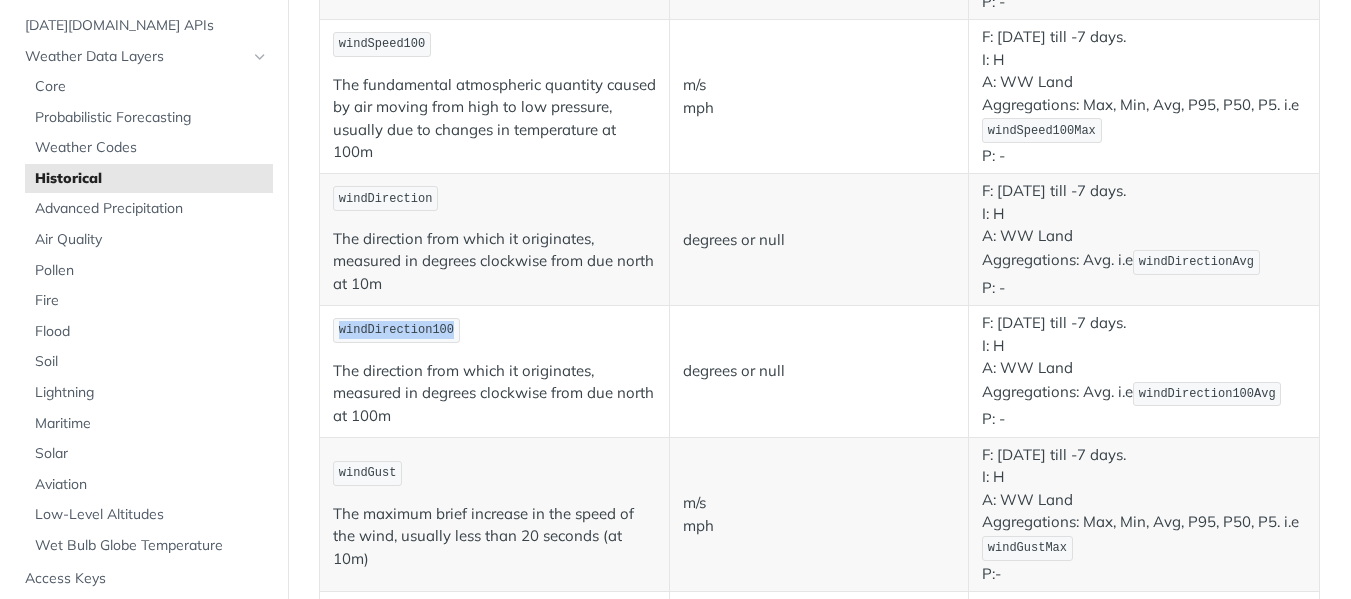 click on "windDirection100" at bounding box center (396, 330) 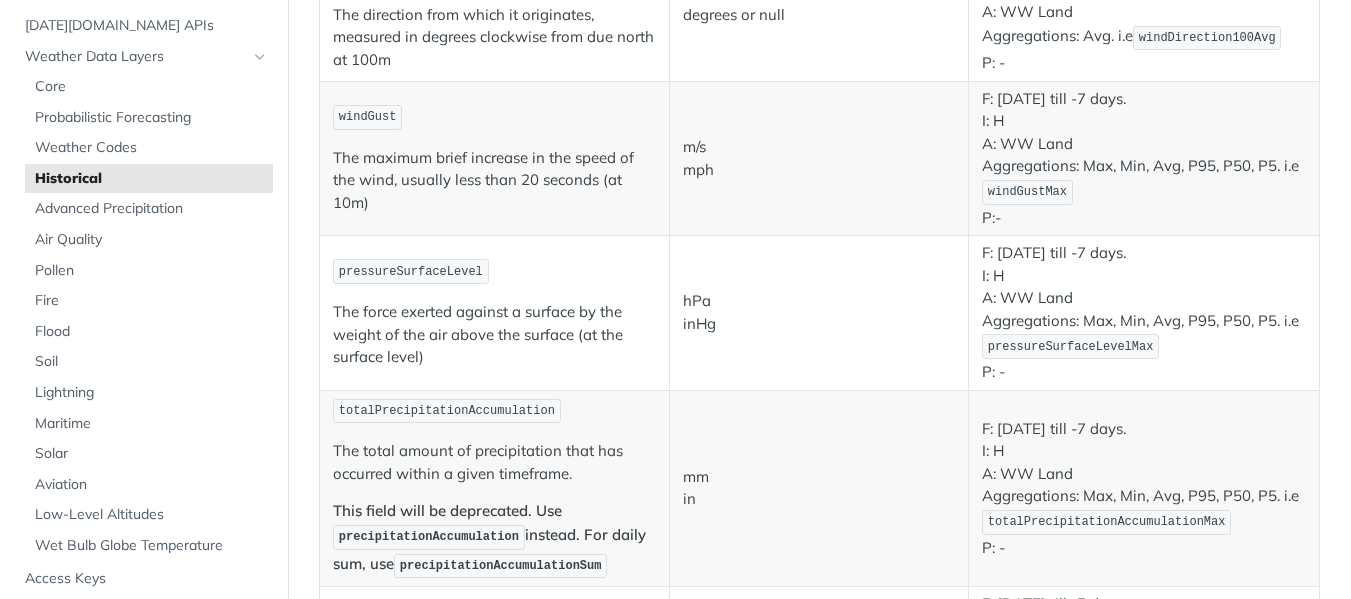 scroll, scrollTop: 1334, scrollLeft: 0, axis: vertical 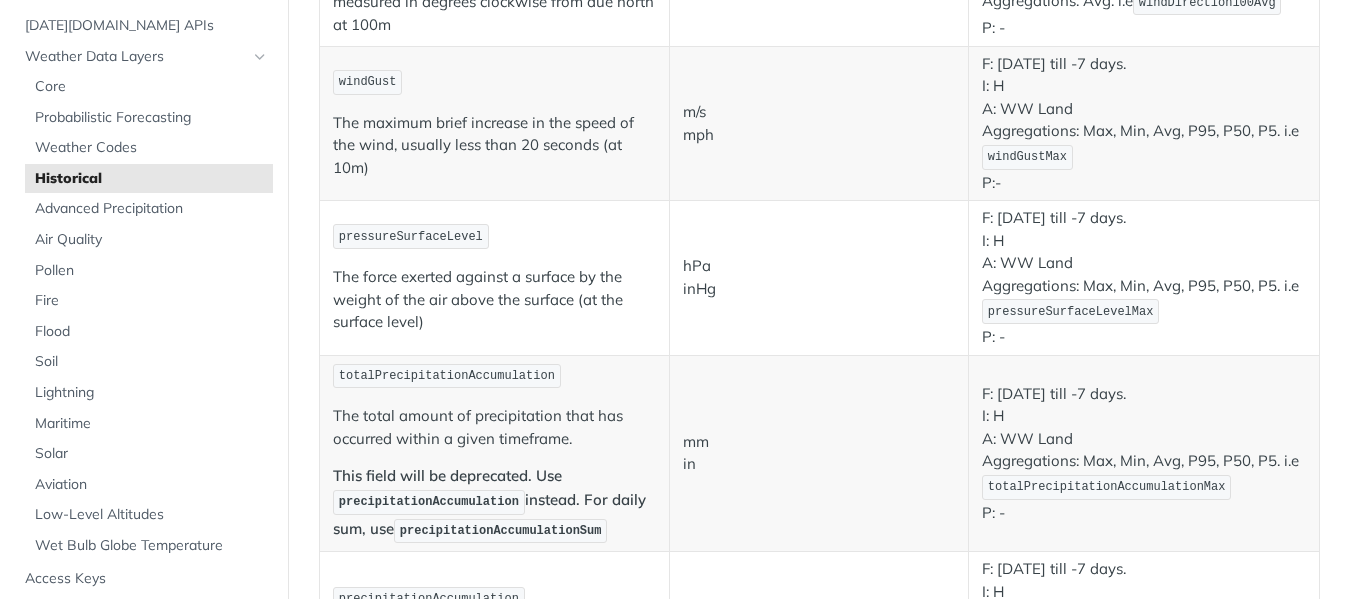 click on "pressureSurfaceLevel" at bounding box center [411, 237] 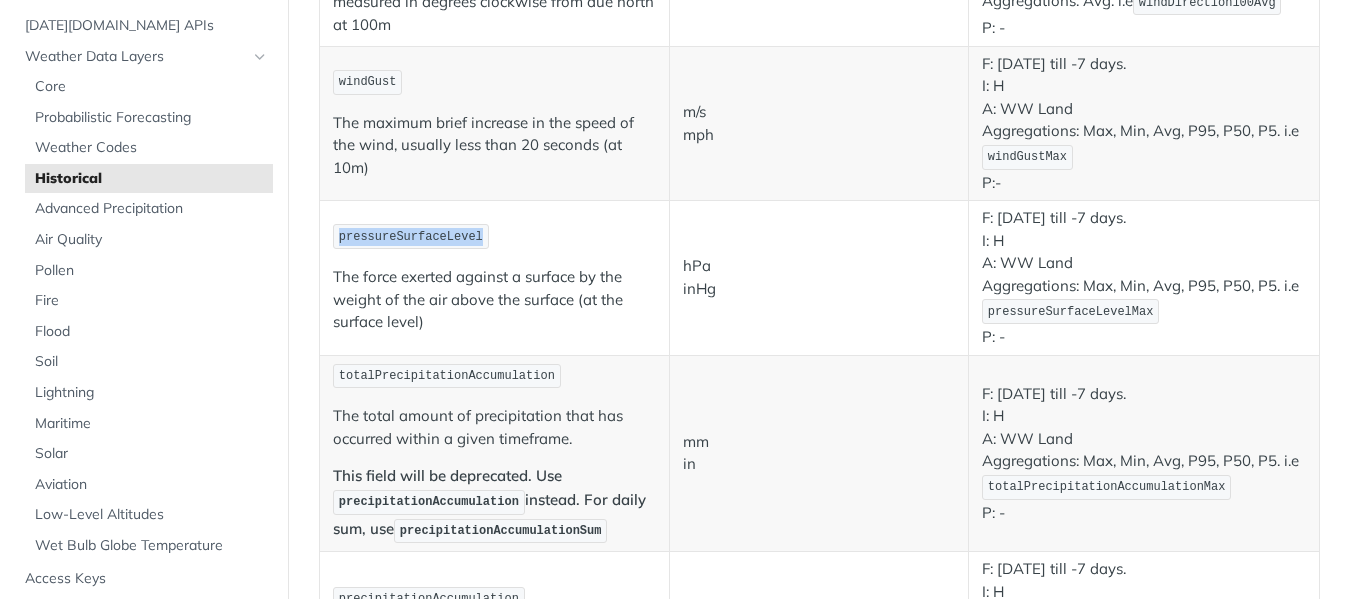 click on "pressureSurfaceLevel" at bounding box center [411, 237] 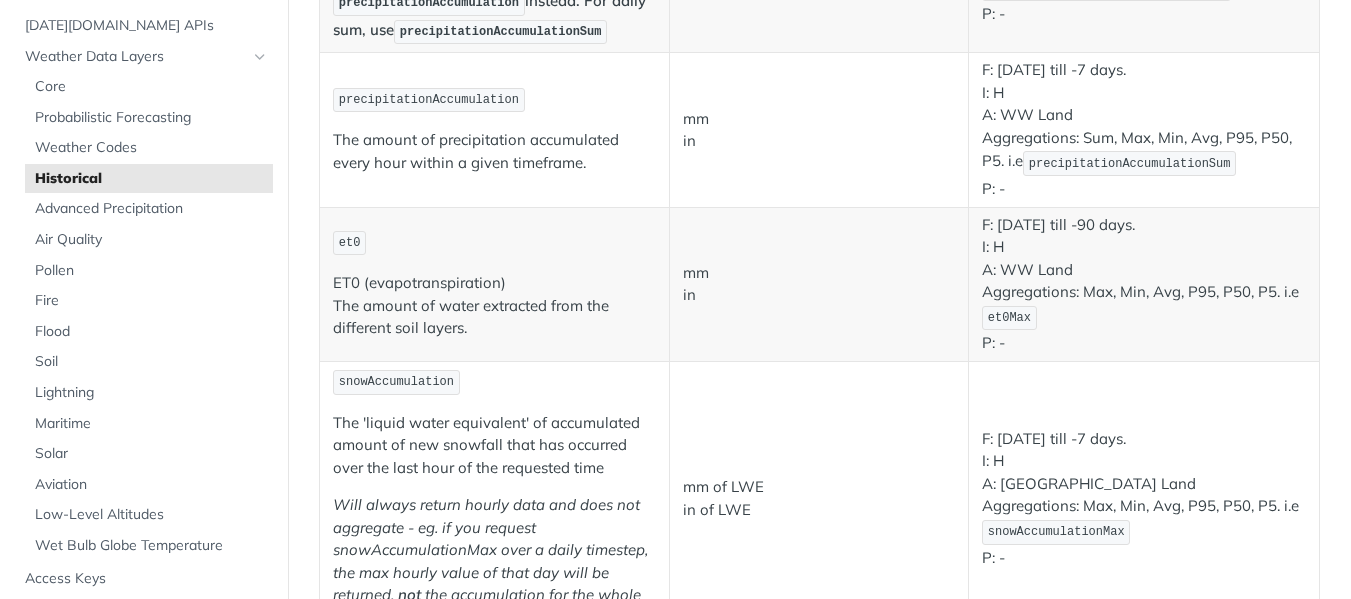 scroll, scrollTop: 1834, scrollLeft: 0, axis: vertical 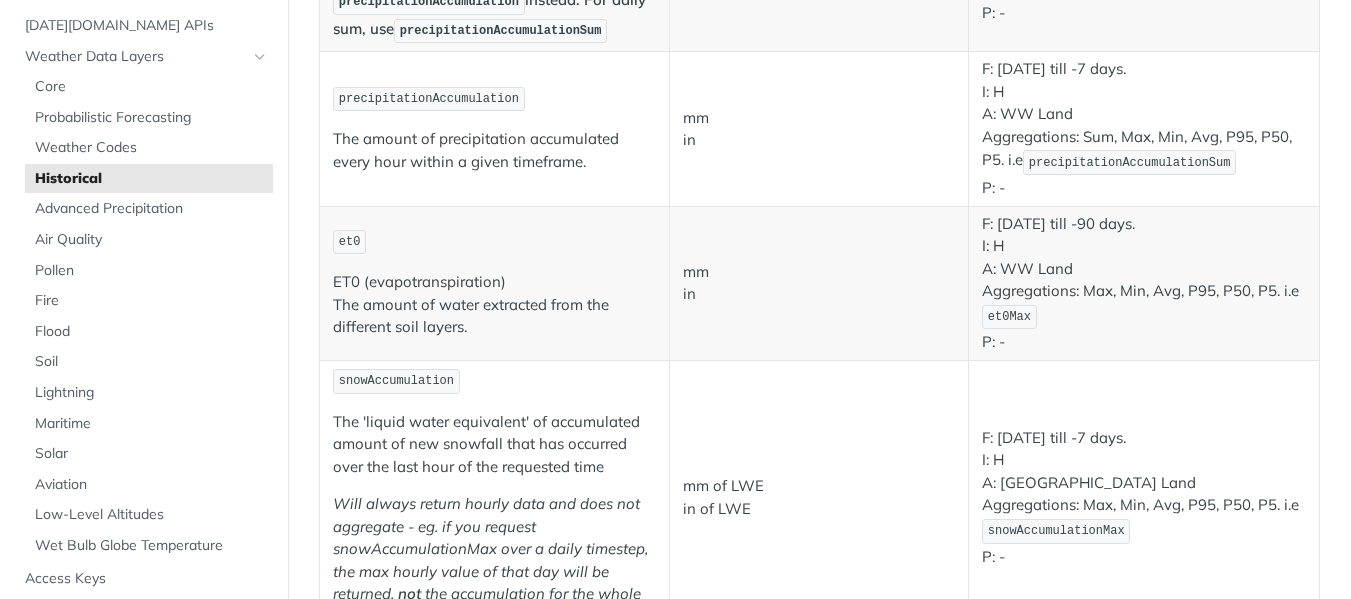 click on "snowAccumulation" at bounding box center (396, 381) 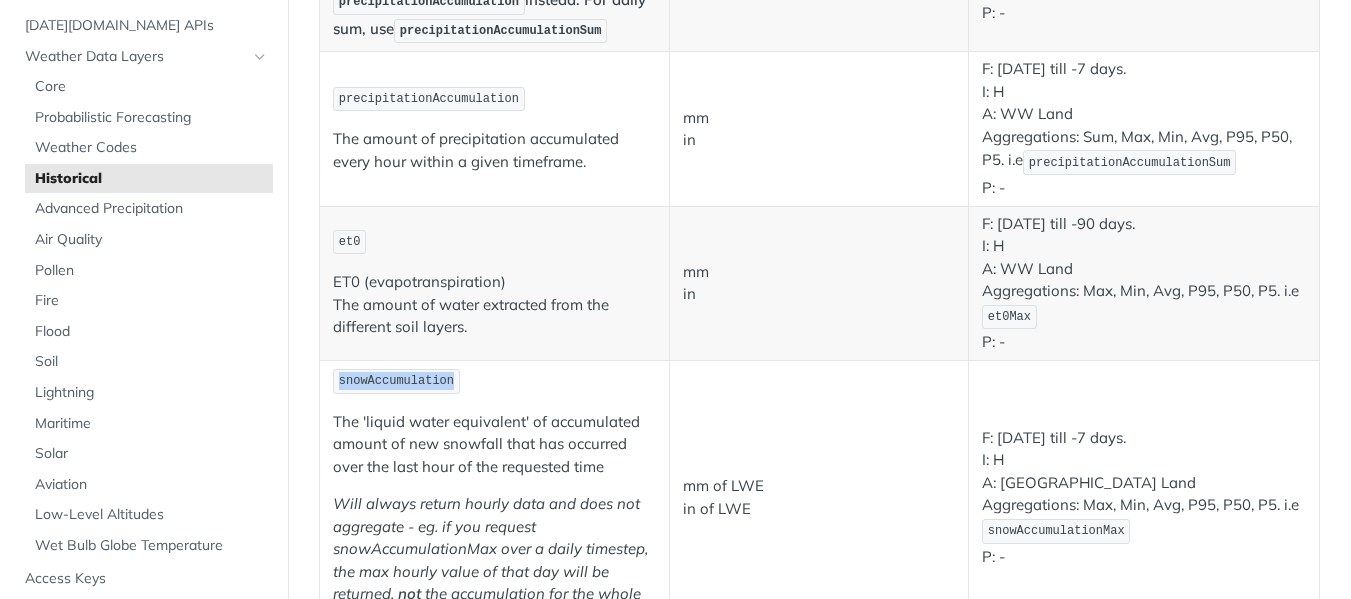 click on "snowAccumulation" at bounding box center (396, 381) 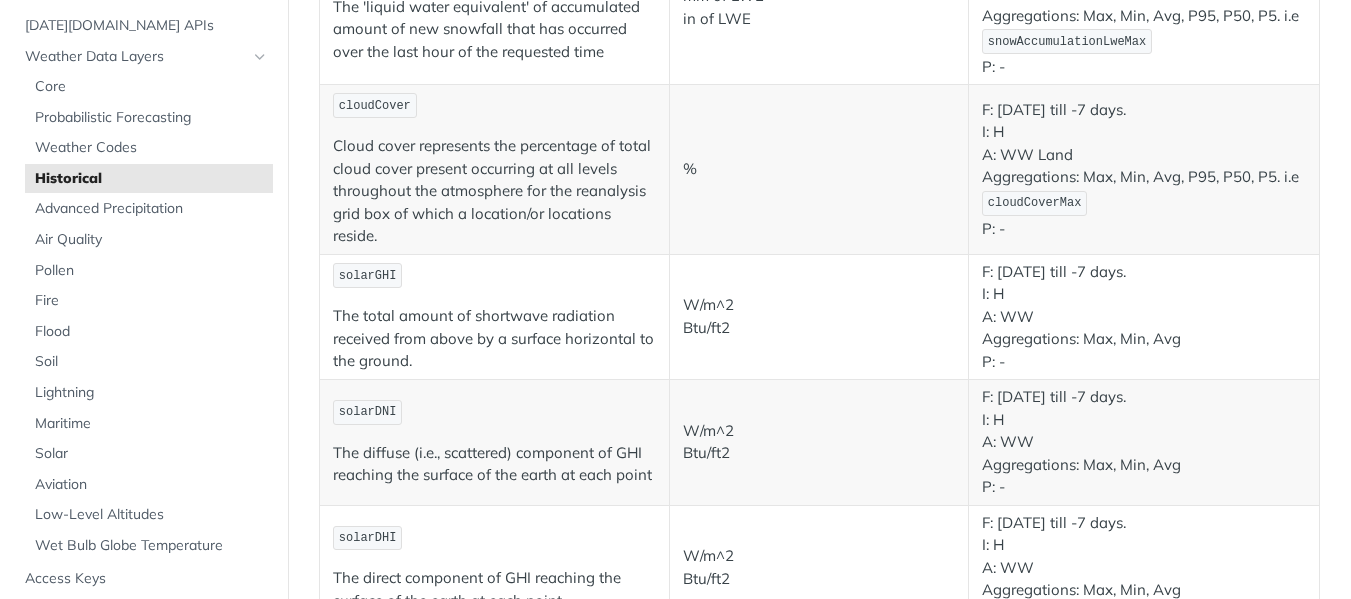 scroll, scrollTop: 3134, scrollLeft: 0, axis: vertical 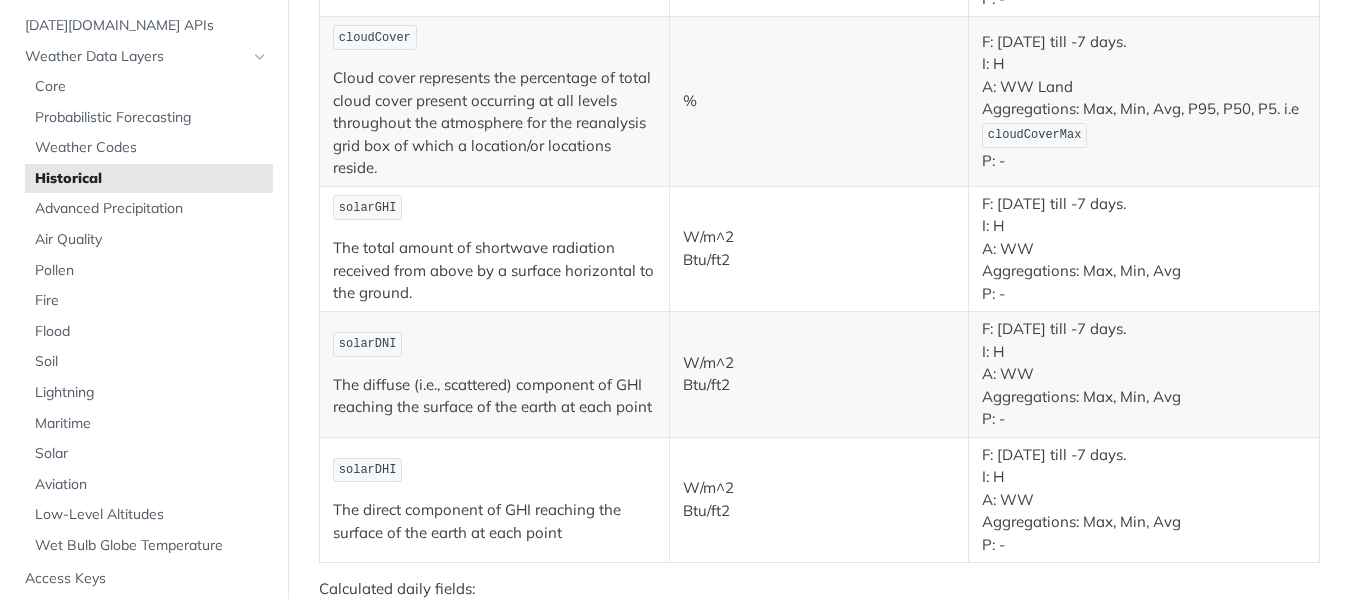 click on "solarDNI" at bounding box center [368, 344] 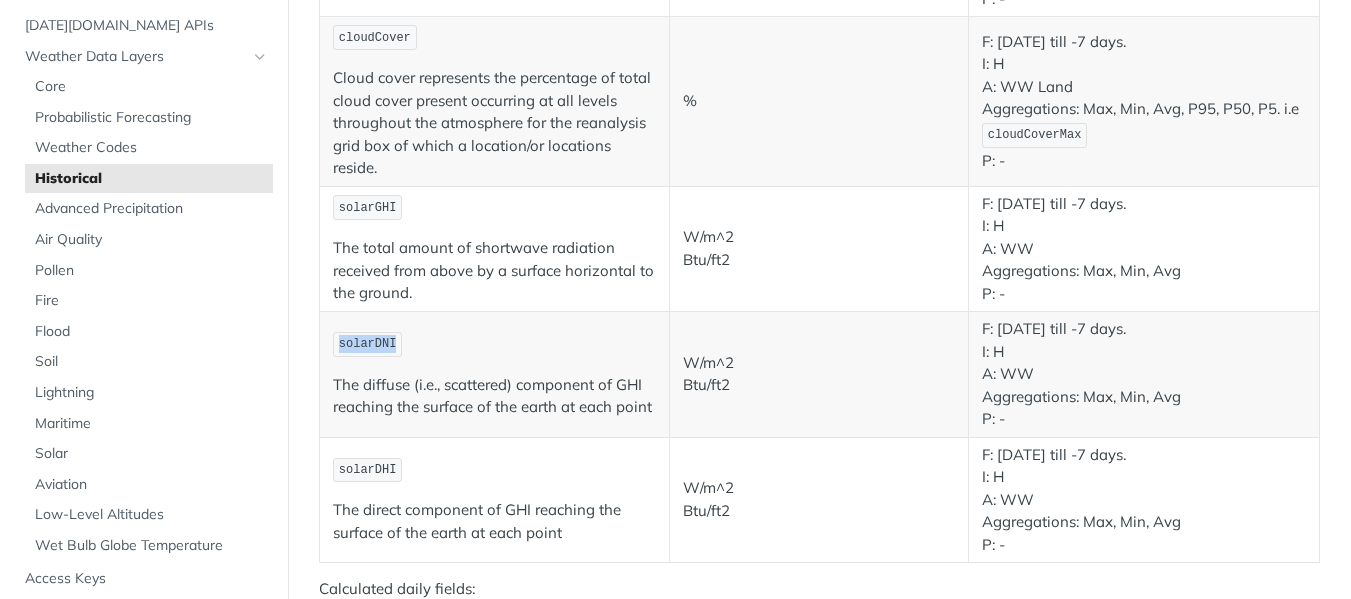click on "solarDNI" at bounding box center [368, 344] 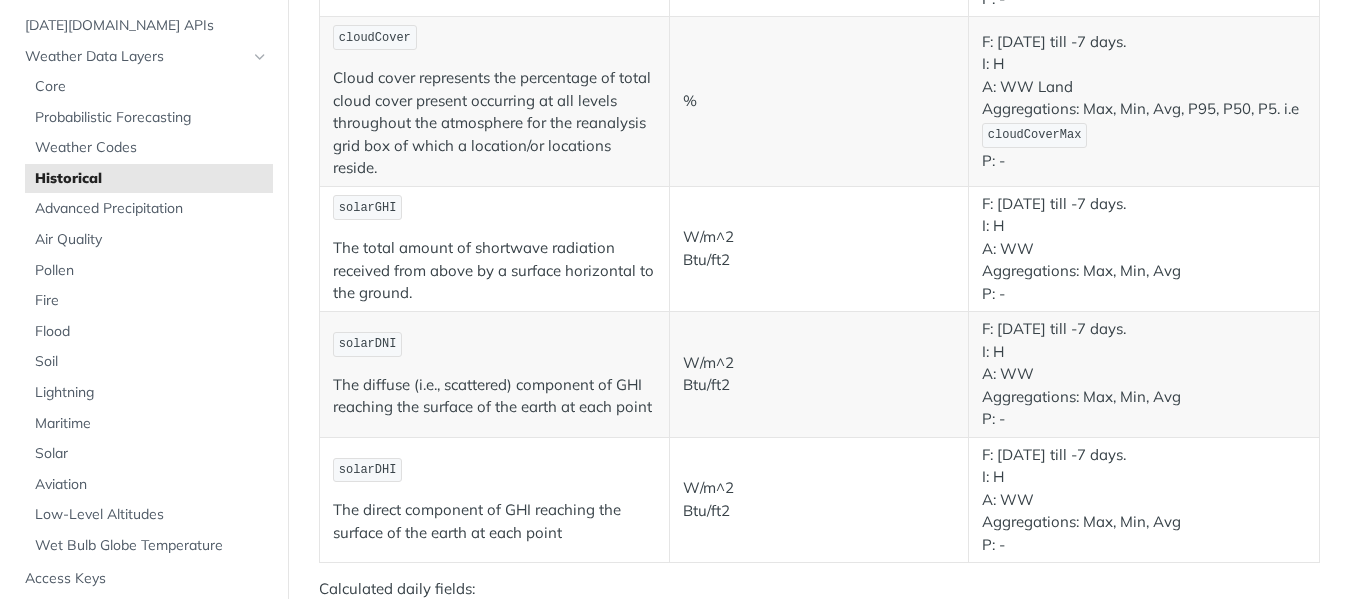 click on "solarGHI" at bounding box center [368, 208] 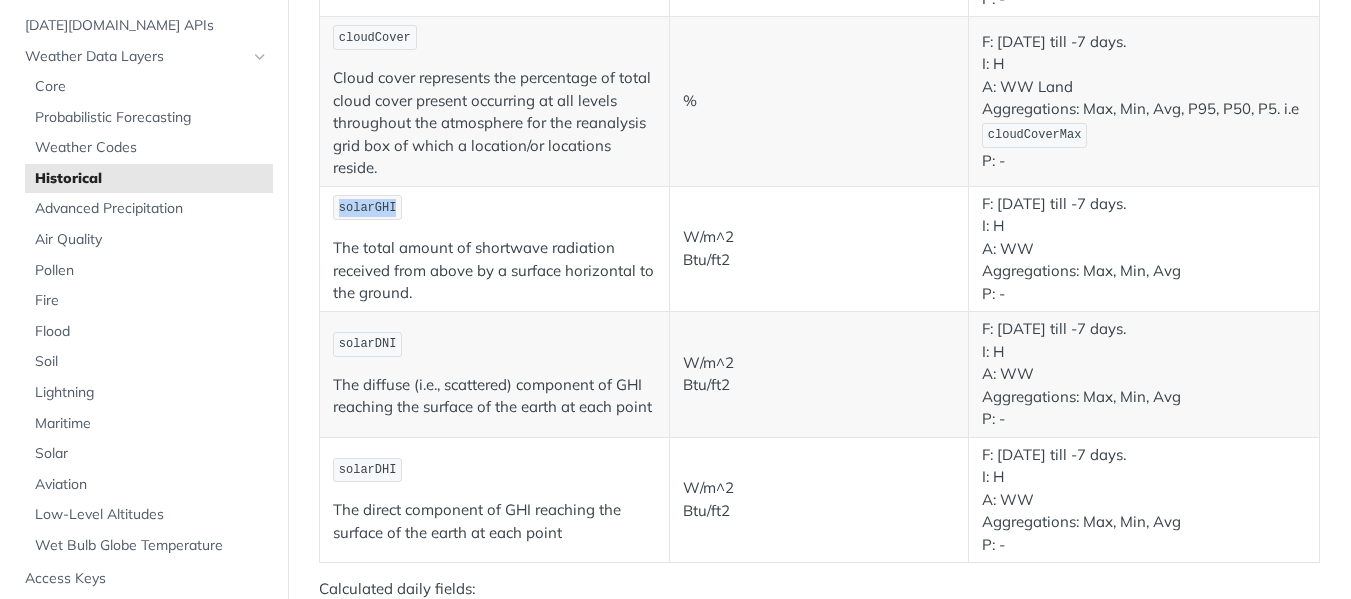 click on "solarGHI" at bounding box center [368, 208] 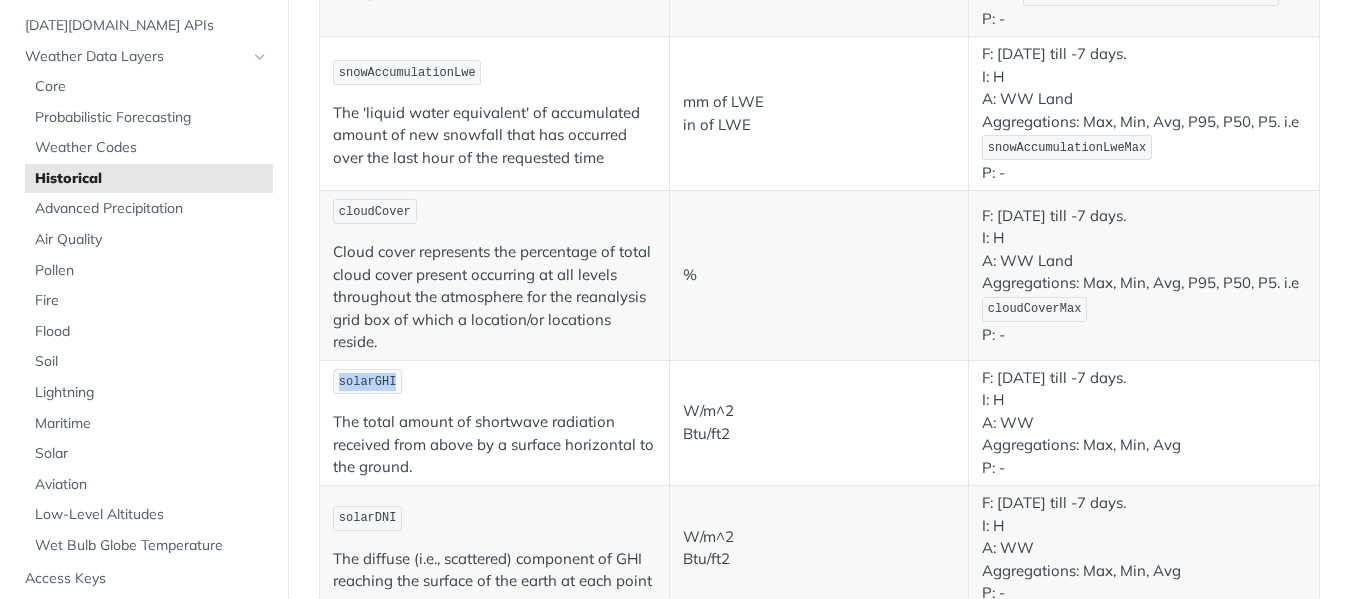 scroll, scrollTop: 2995, scrollLeft: 0, axis: vertical 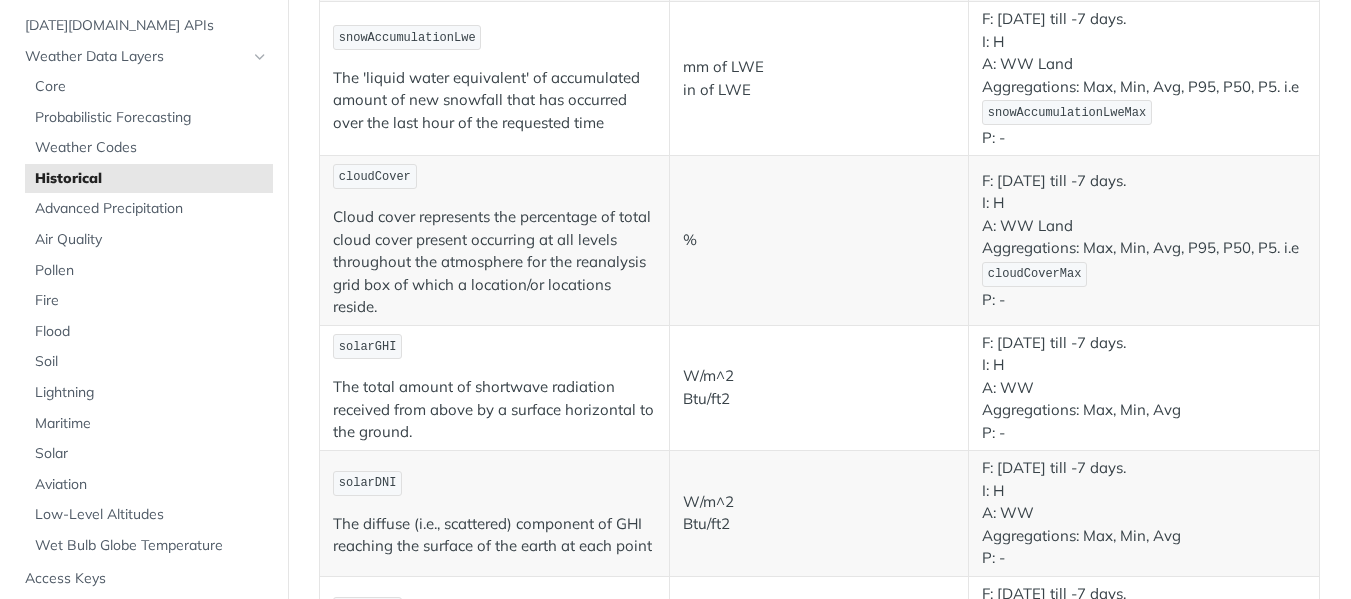 click on "%" at bounding box center [819, 240] 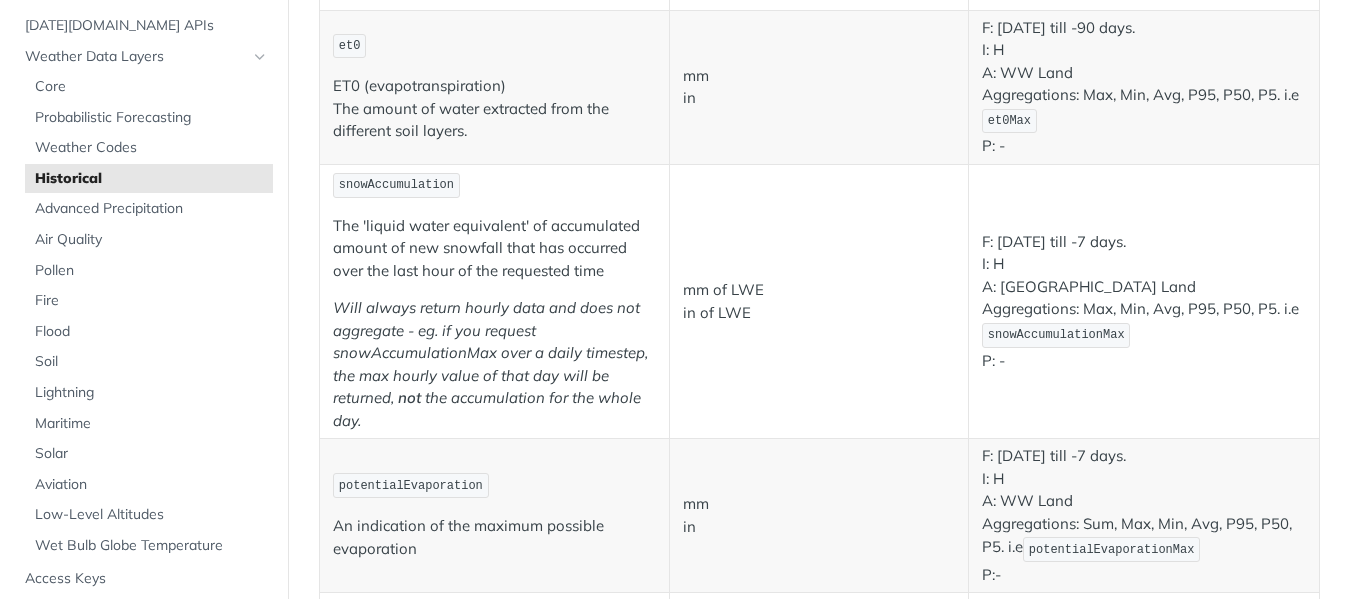 scroll, scrollTop: 1995, scrollLeft: 0, axis: vertical 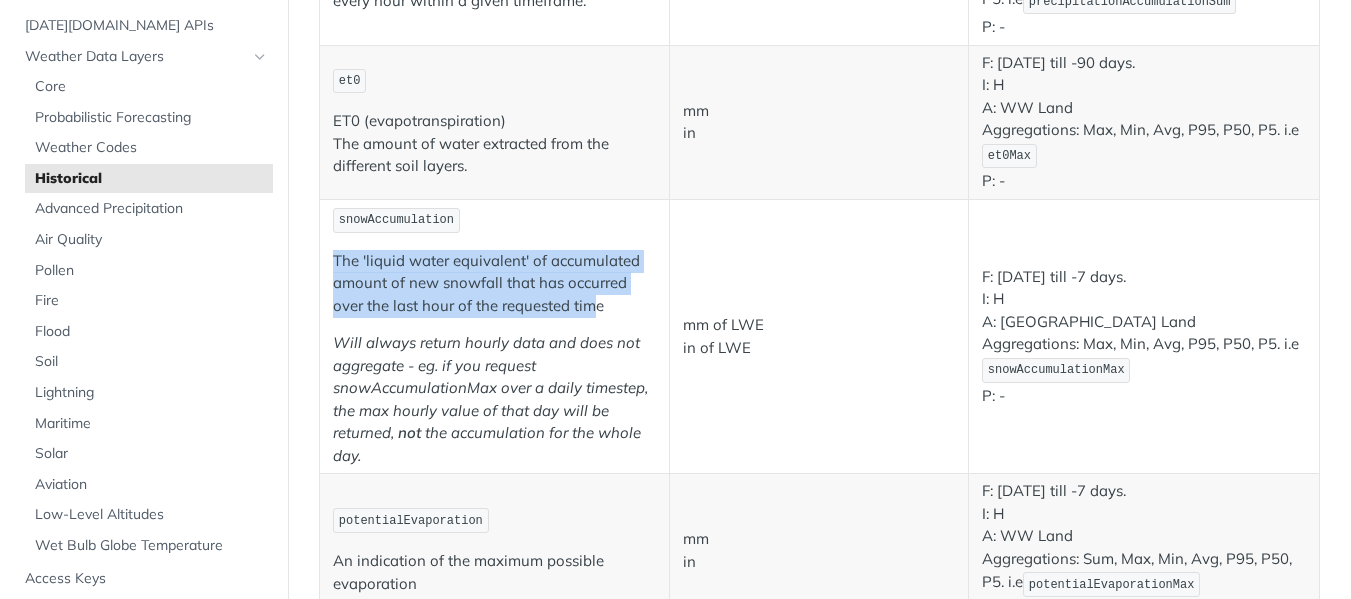 drag, startPoint x: 335, startPoint y: 261, endPoint x: 635, endPoint y: 317, distance: 305.18192 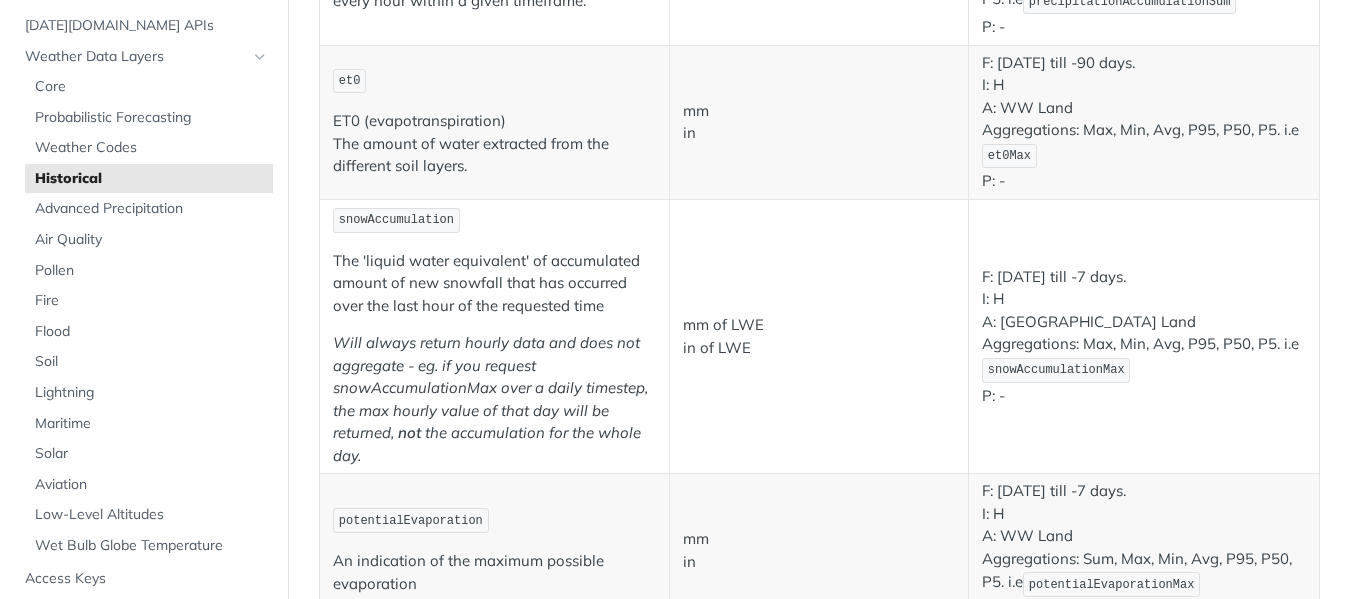 click on "The 'liquid water equivalent' of accumulated amount of new snowfall that has occurred over the last hour of the requested time" at bounding box center (494, 284) 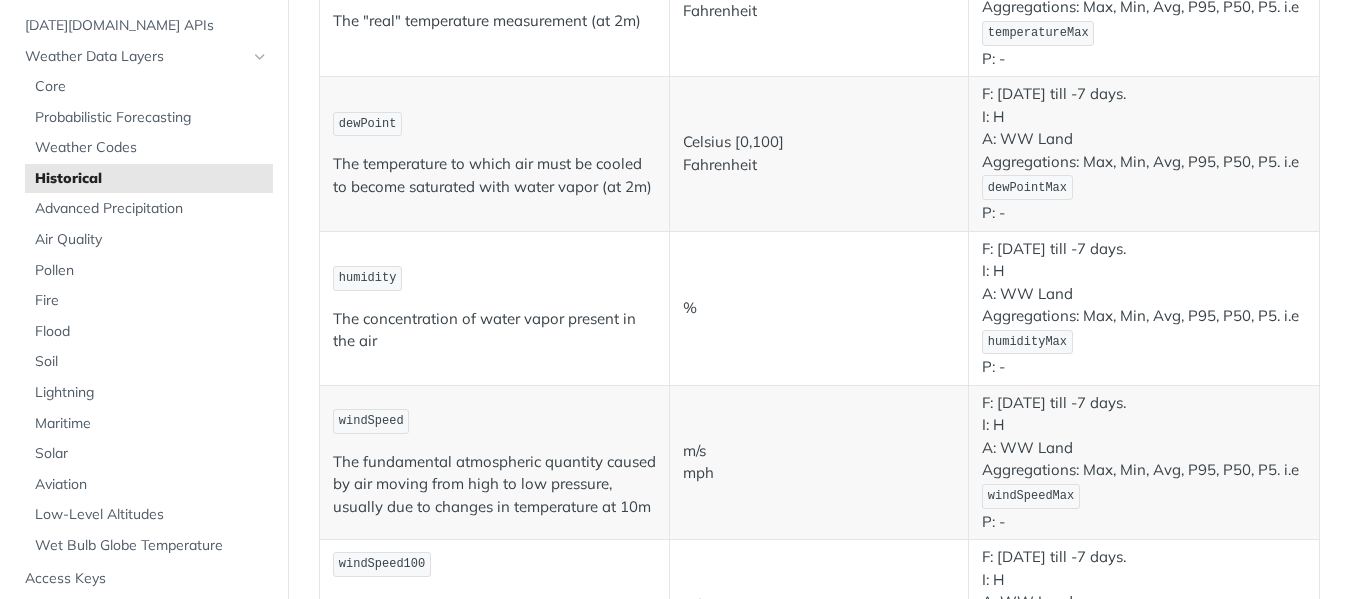 scroll, scrollTop: 0, scrollLeft: 0, axis: both 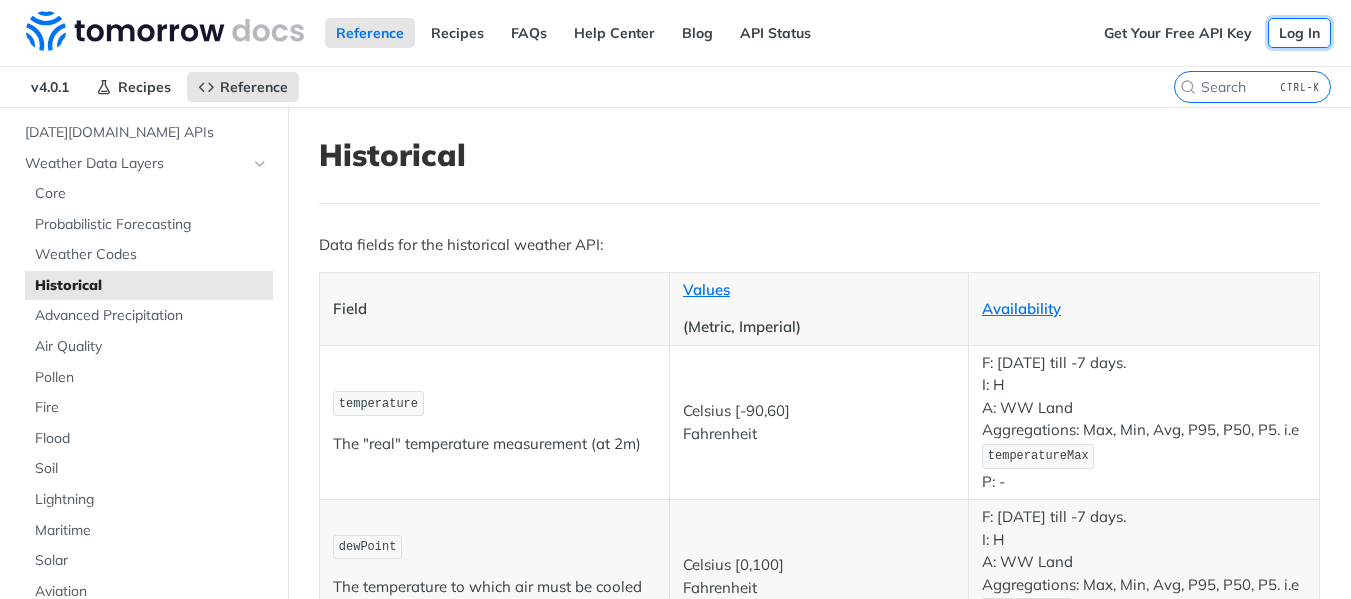 click on "Log In" at bounding box center [1299, 33] 